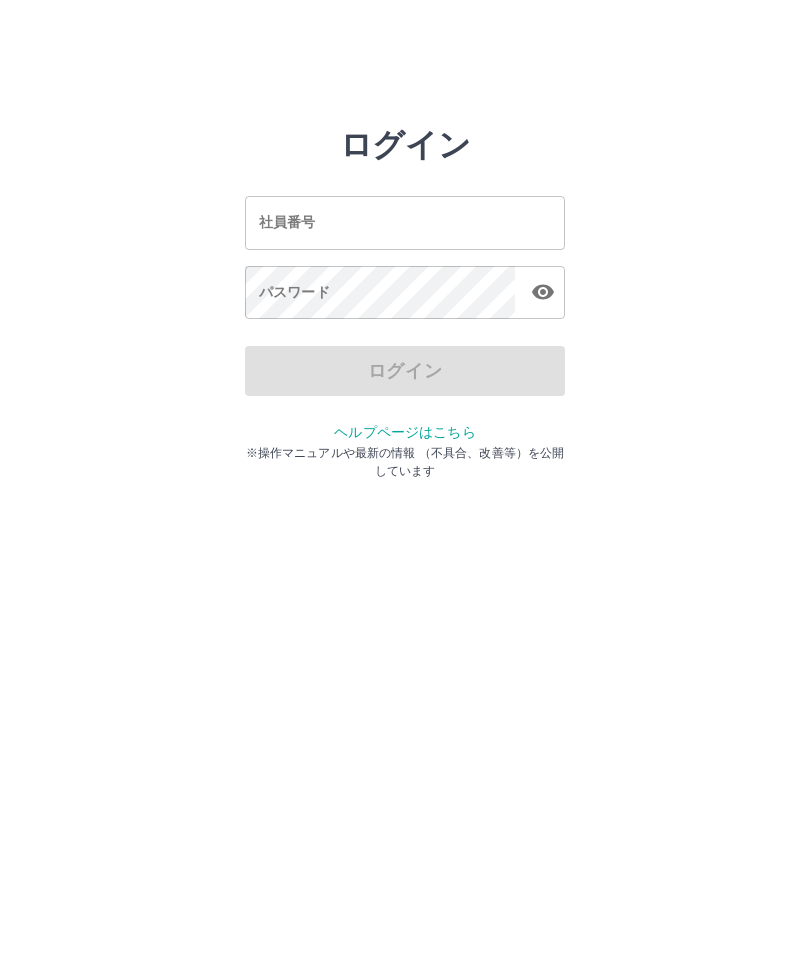 scroll, scrollTop: 0, scrollLeft: 0, axis: both 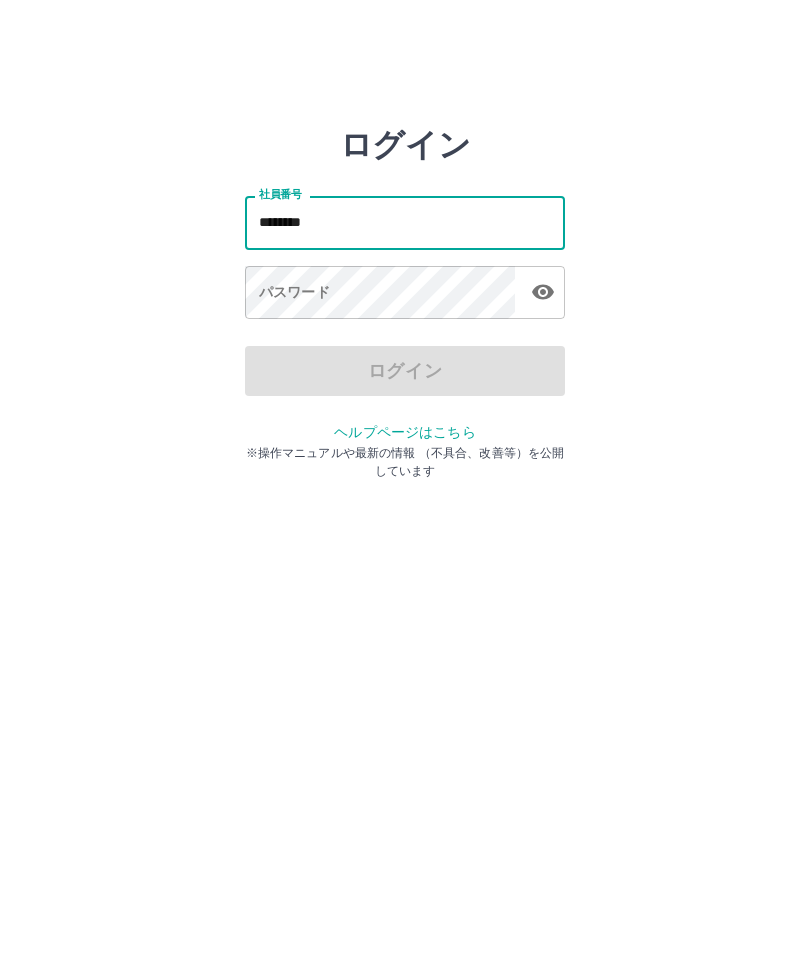type on "*******" 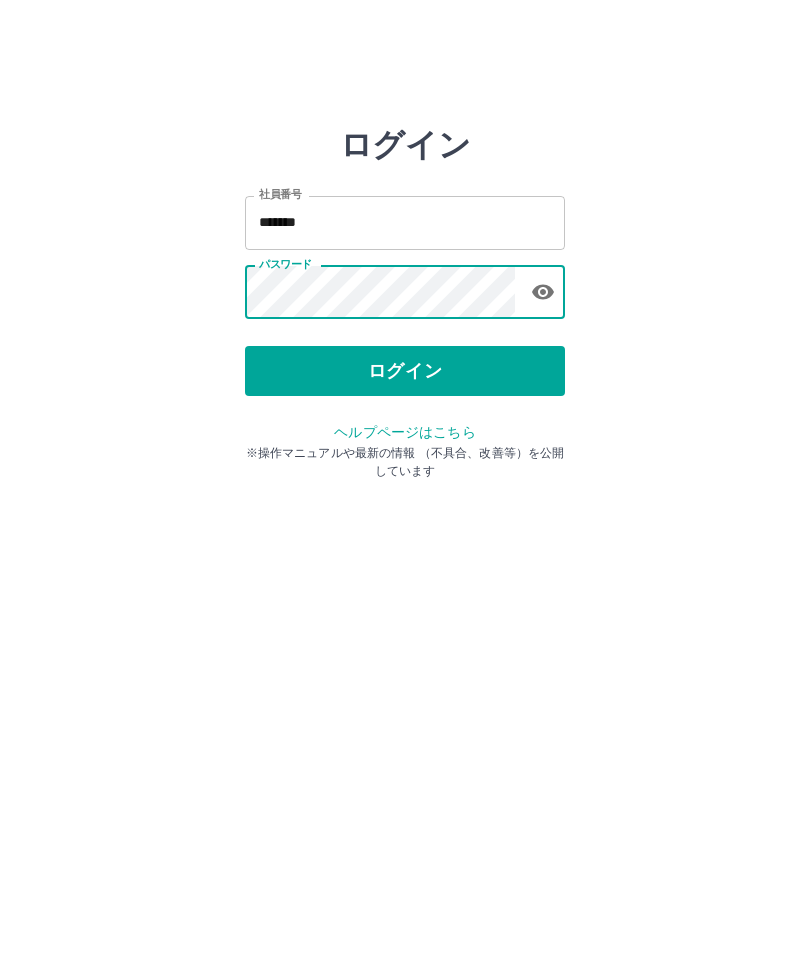 click on "ログイン" at bounding box center (405, 371) 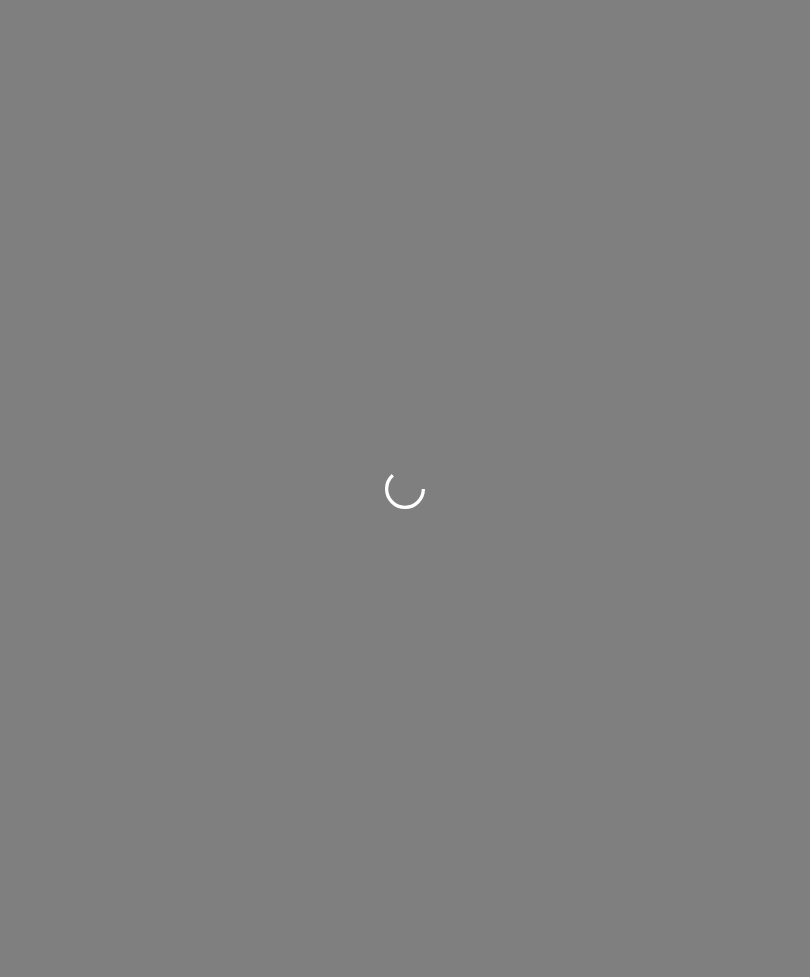 scroll, scrollTop: 0, scrollLeft: 0, axis: both 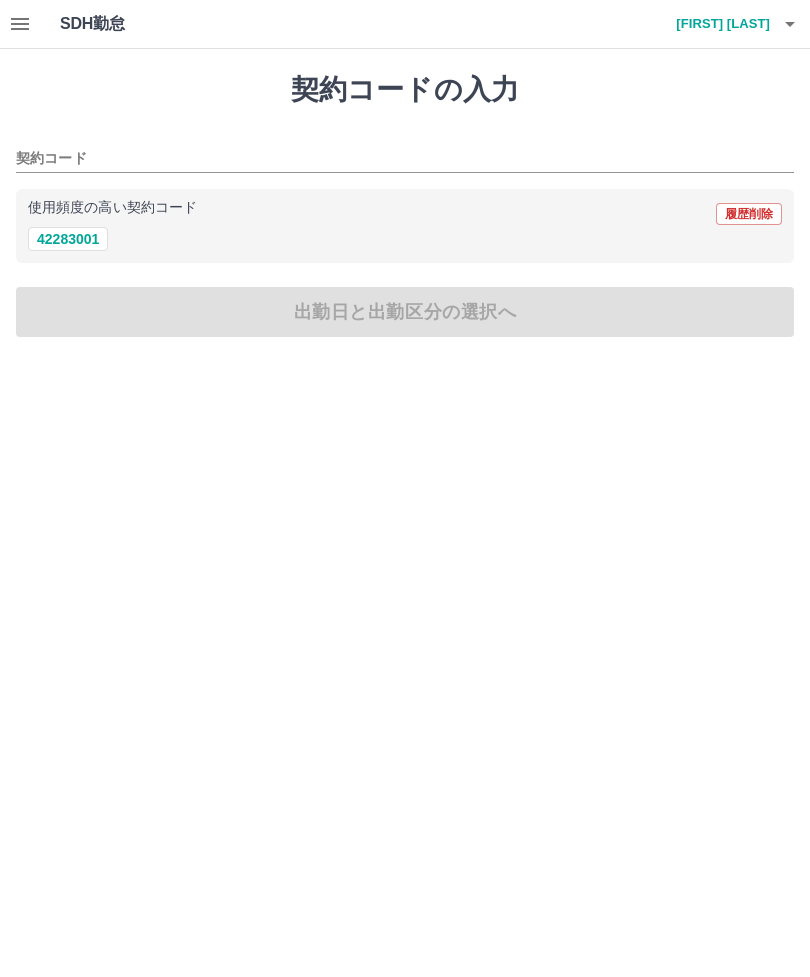 click on "42283001" at bounding box center [68, 239] 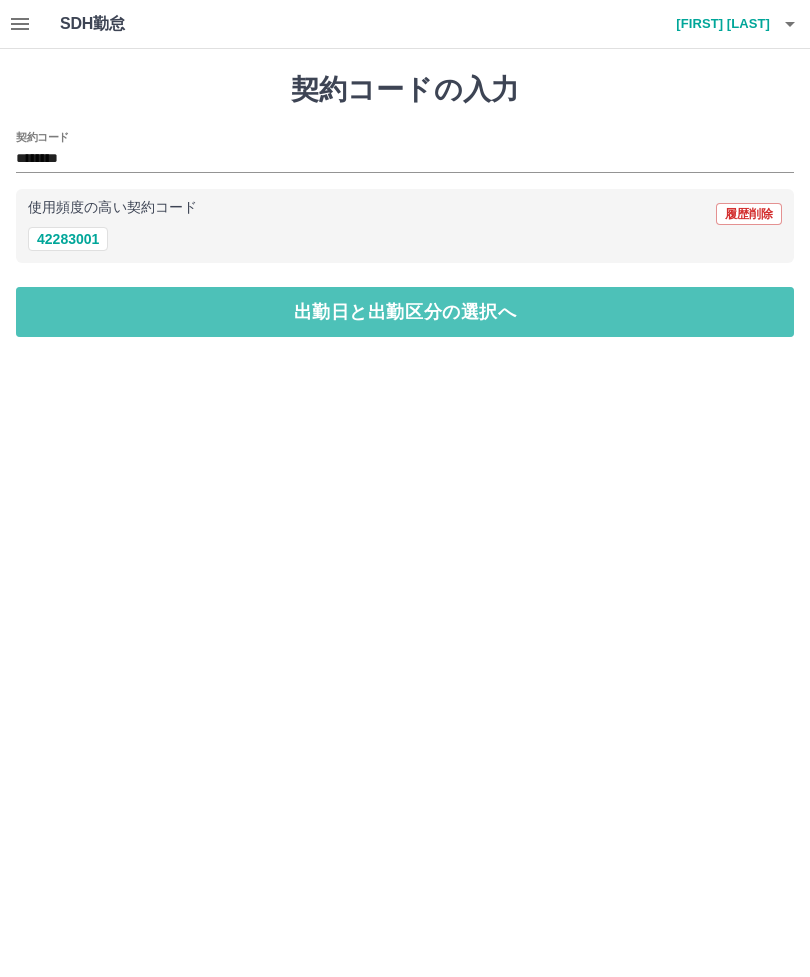 click on "出勤日と出勤区分の選択へ" at bounding box center (405, 312) 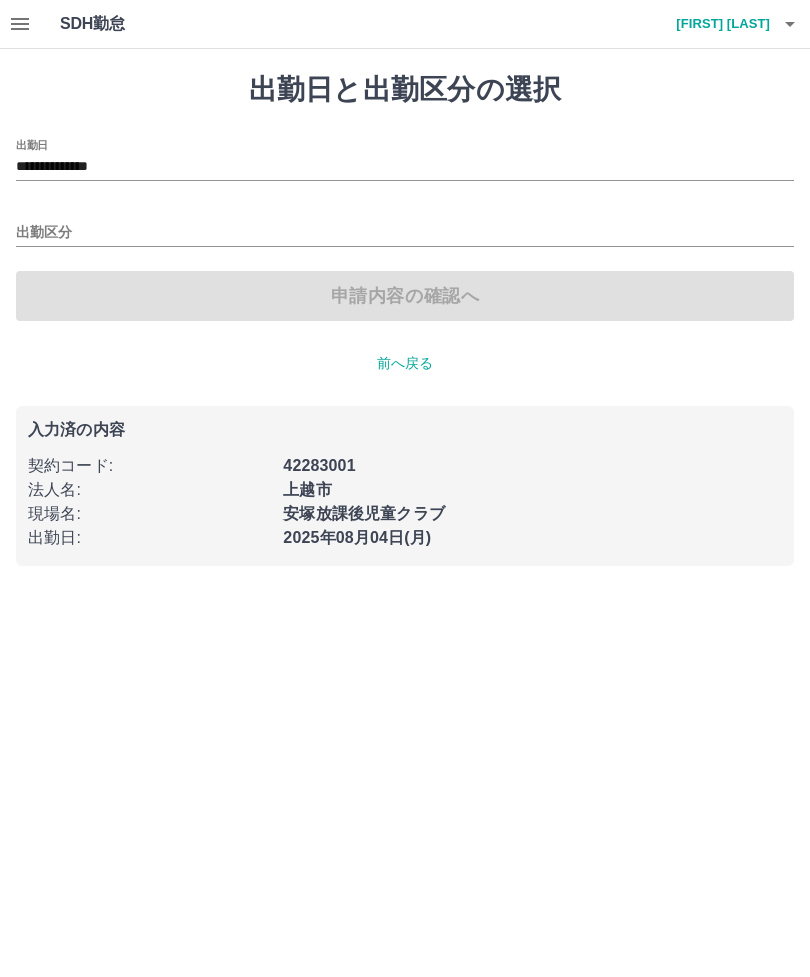 click on "出勤区分" at bounding box center [405, 233] 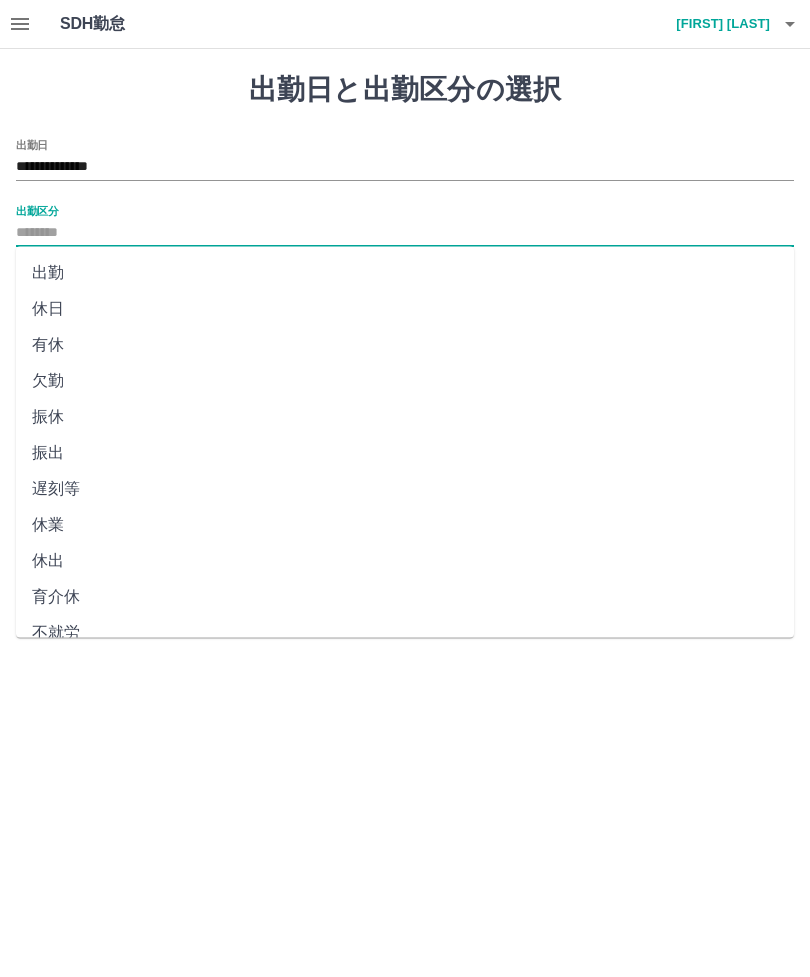 click on "出勤" at bounding box center (405, 273) 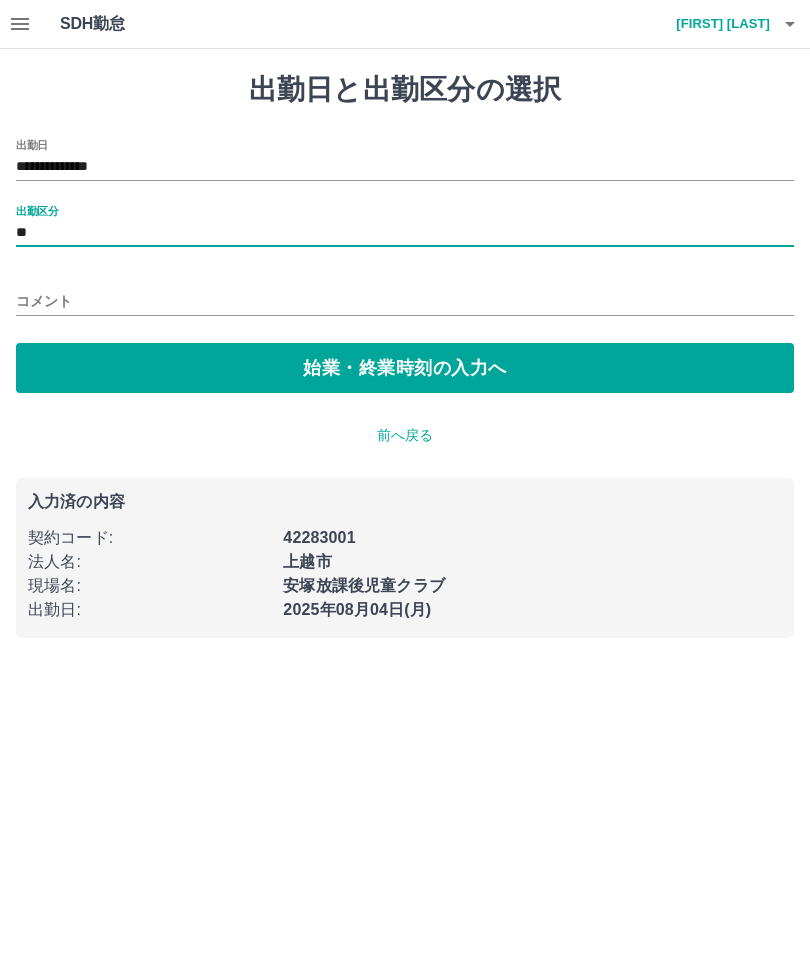 type on "**" 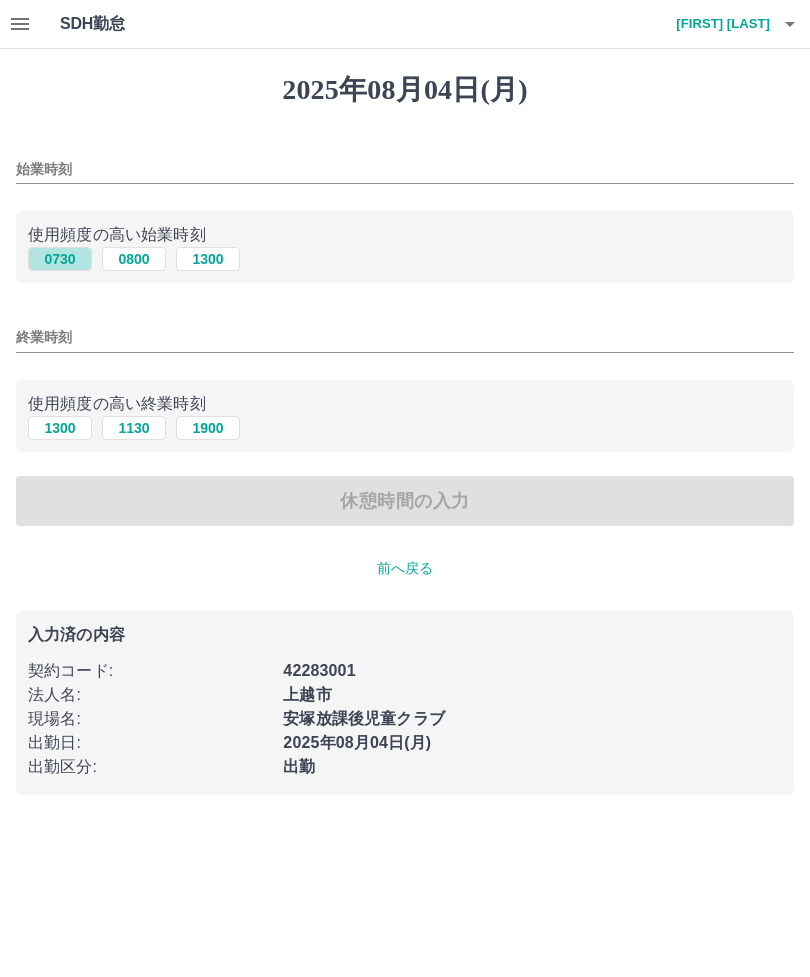 click on "0730" at bounding box center [60, 259] 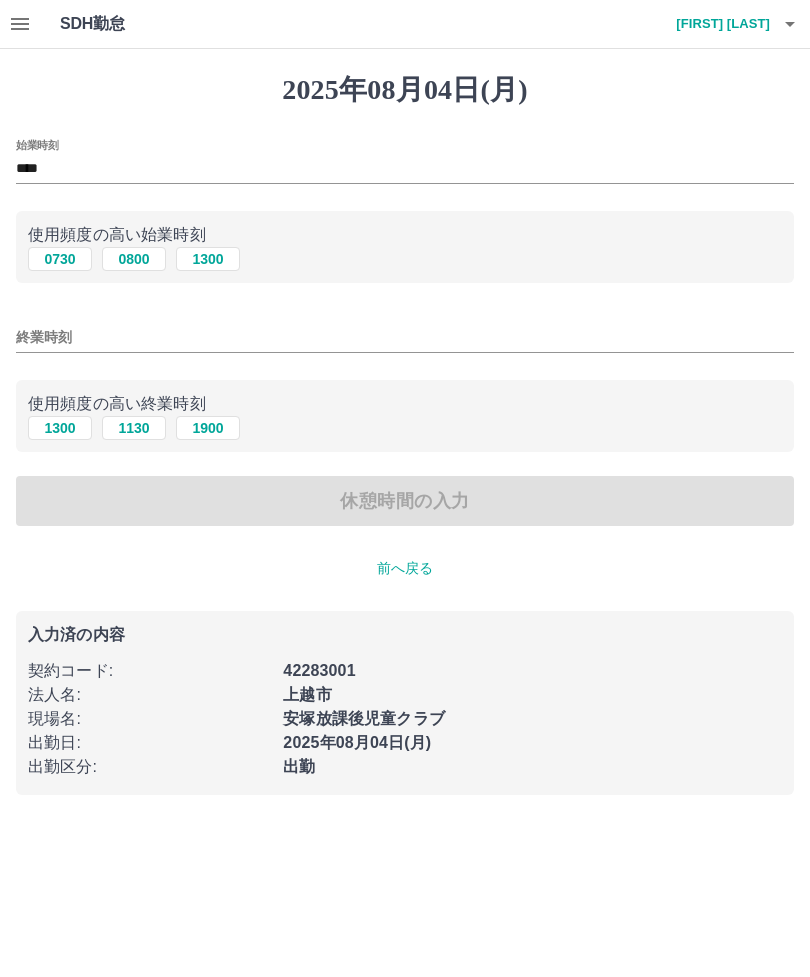 click on "終業時刻" at bounding box center (405, 337) 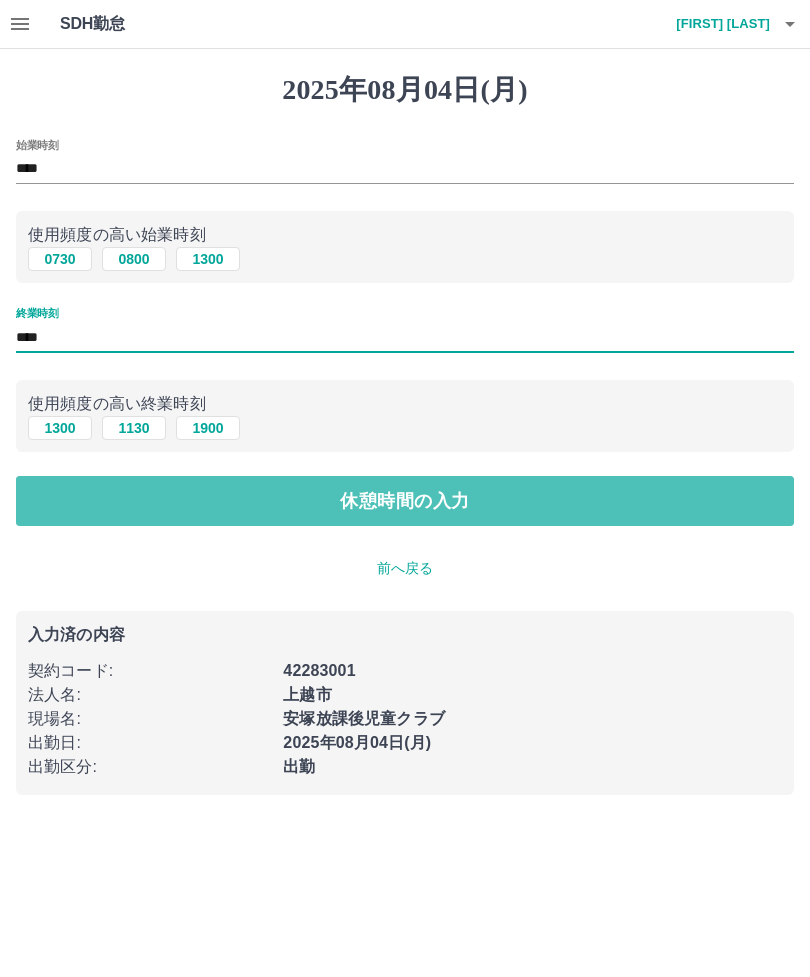 type on "****" 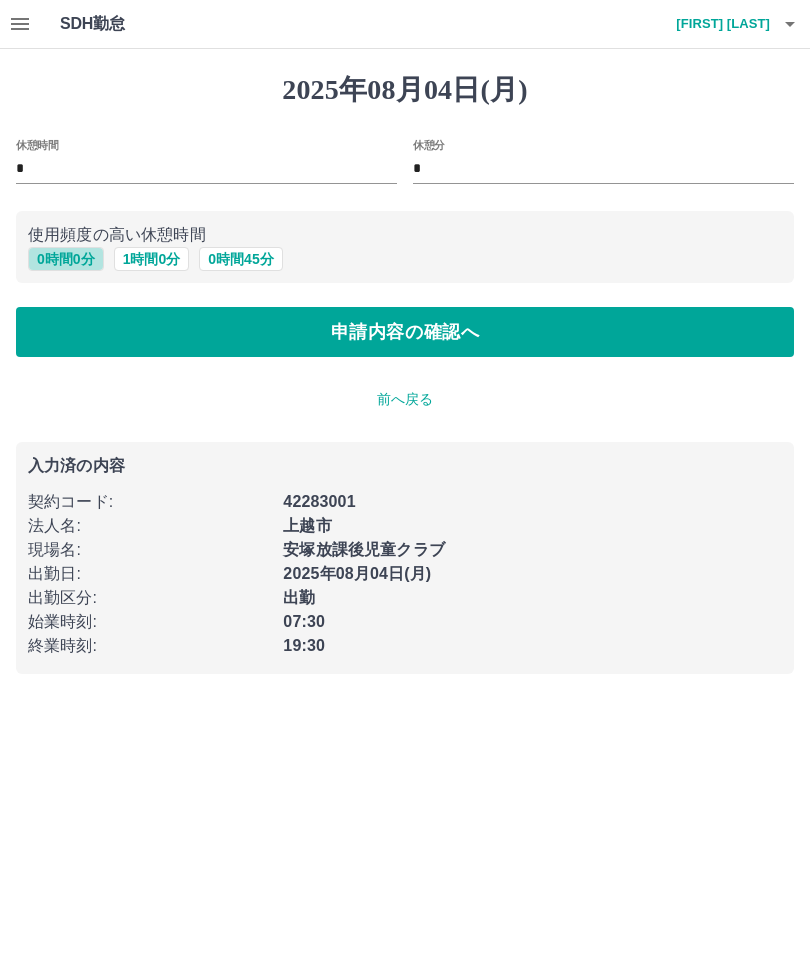 click on "0 時間 0 分" at bounding box center (66, 259) 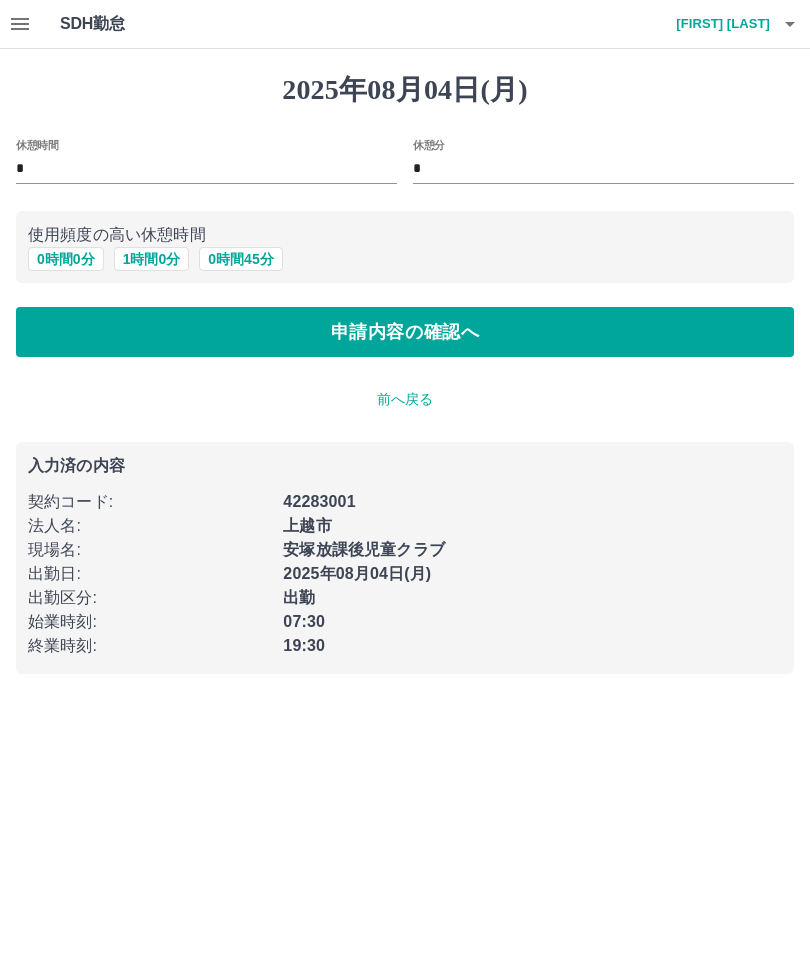 click on "1 時間 0 分" at bounding box center [152, 259] 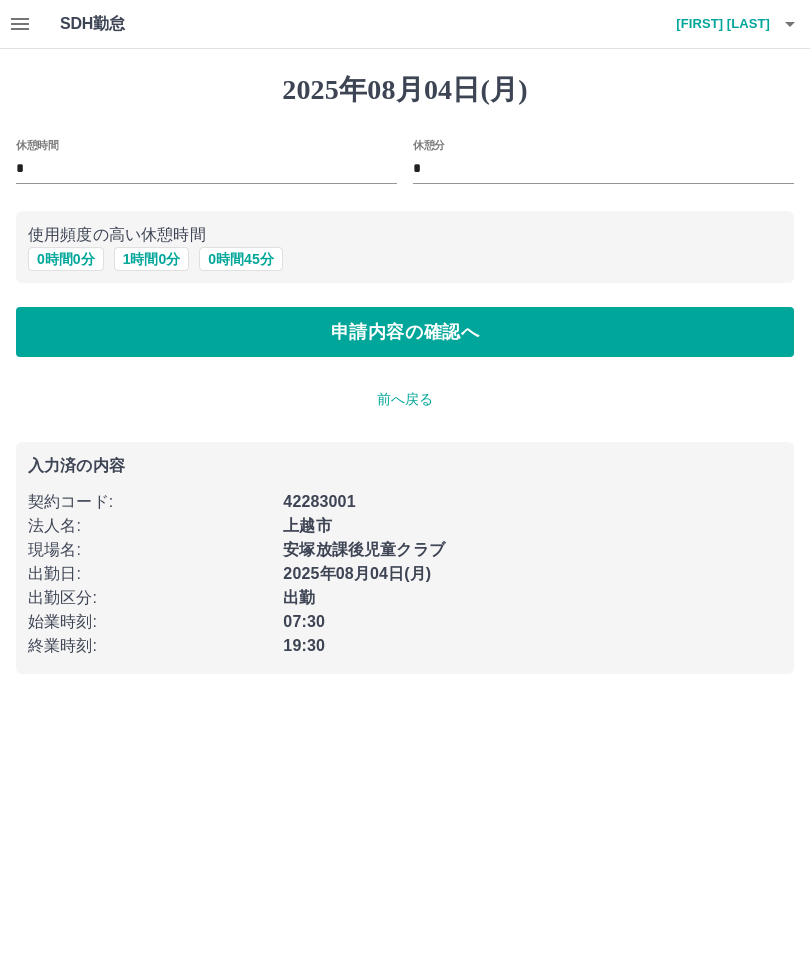 click on "申請内容の確認へ" at bounding box center [405, 332] 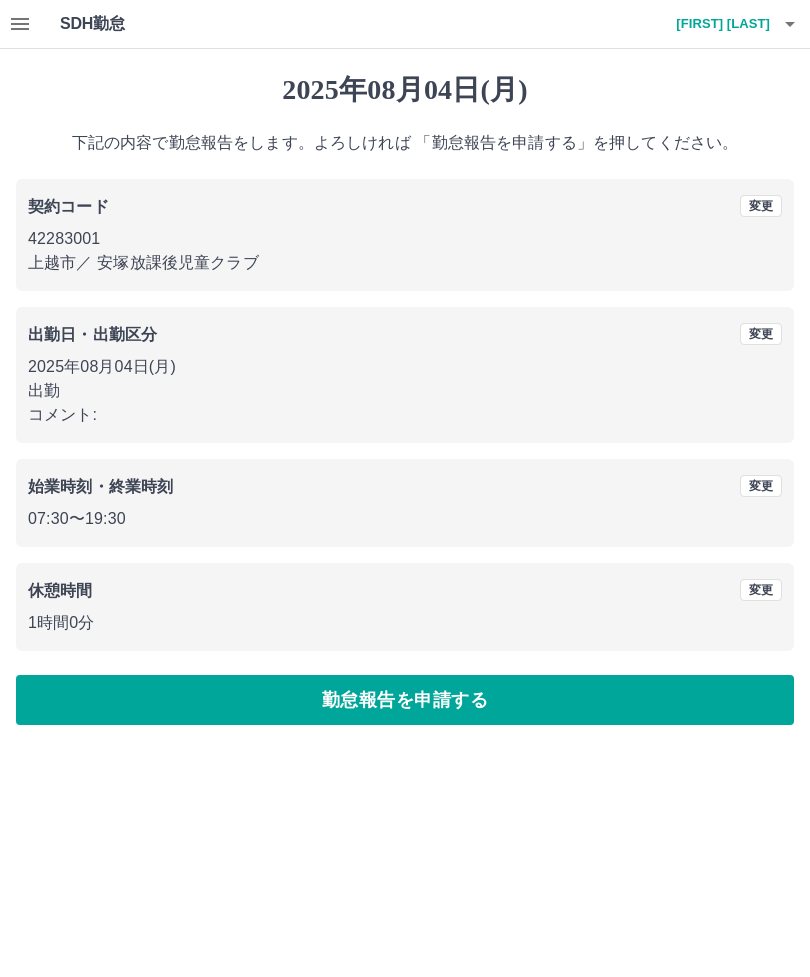click on "勤怠報告を申請する" at bounding box center [405, 700] 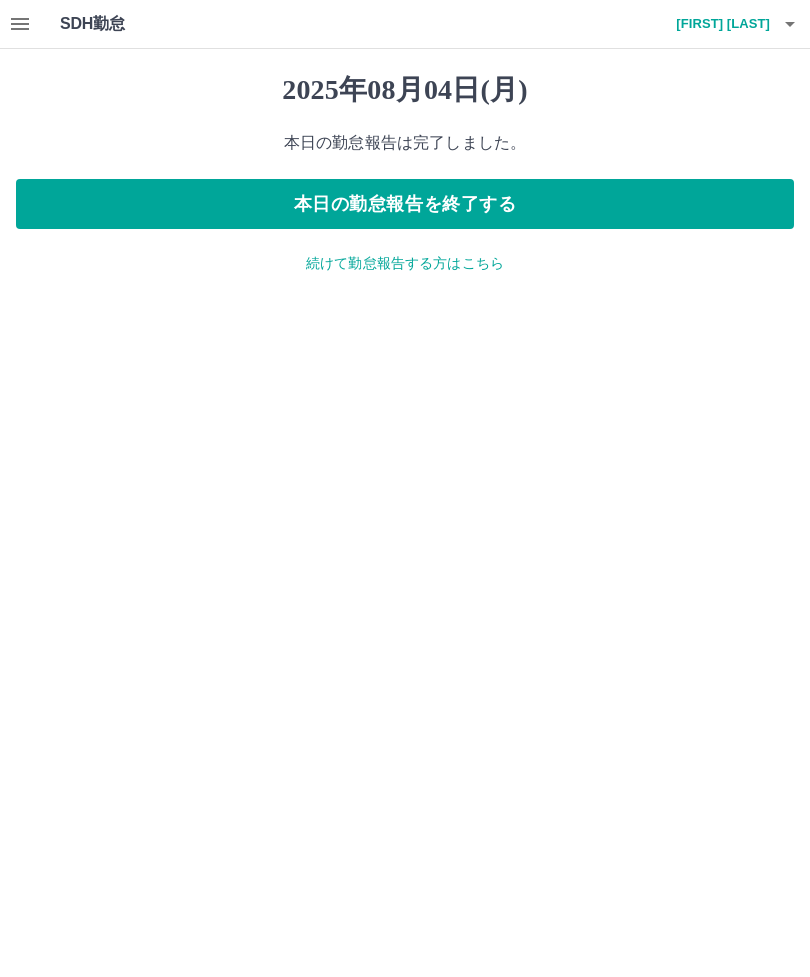 click on "本日の勤怠報告を終了する" at bounding box center [405, 204] 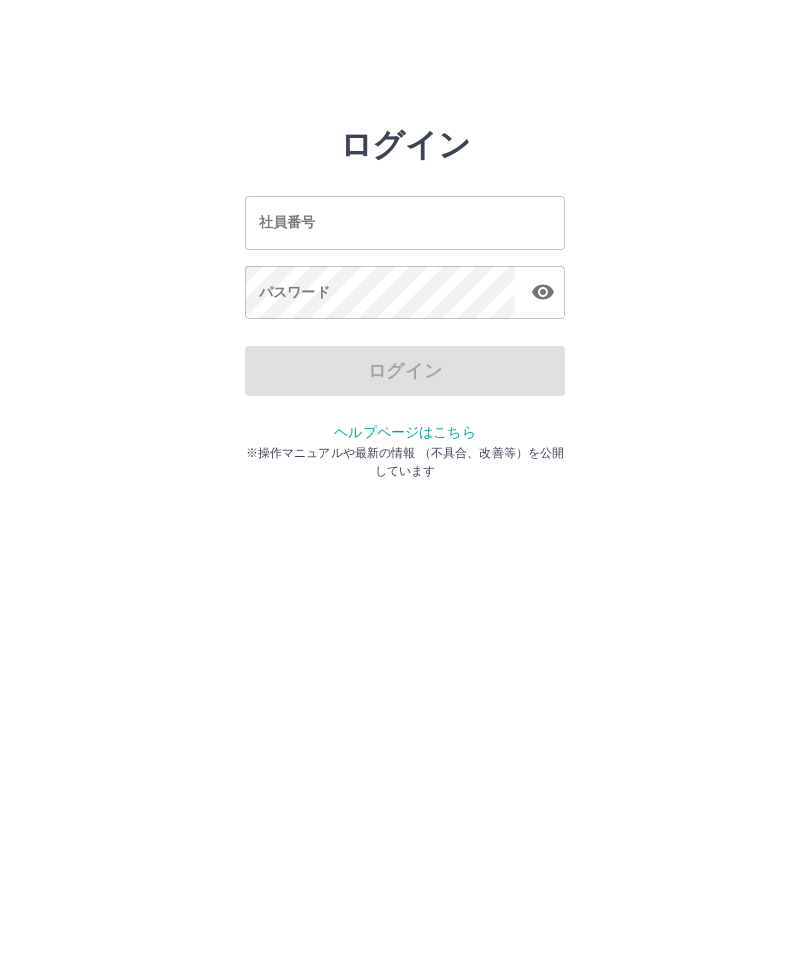scroll, scrollTop: 0, scrollLeft: 0, axis: both 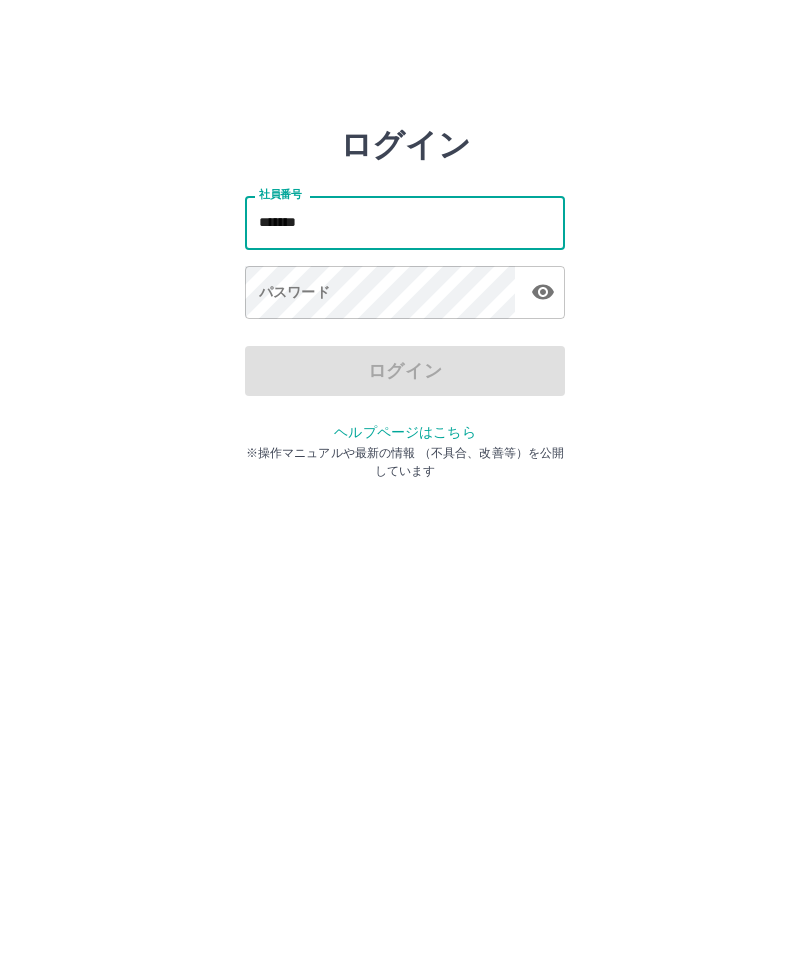 type on "*******" 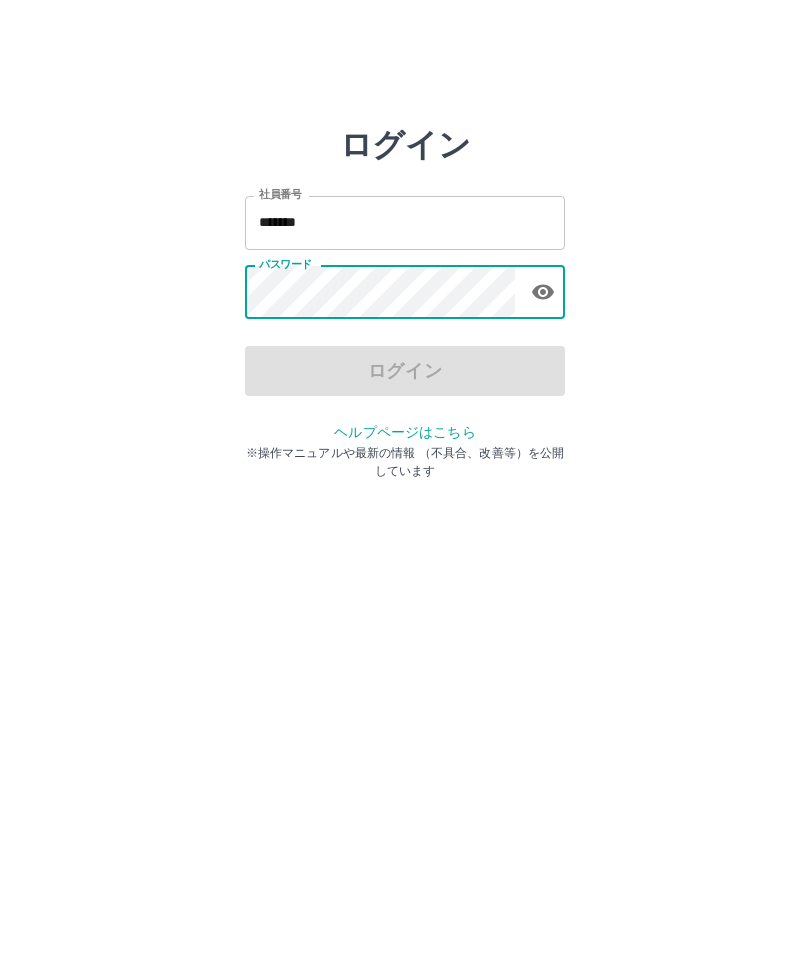 click 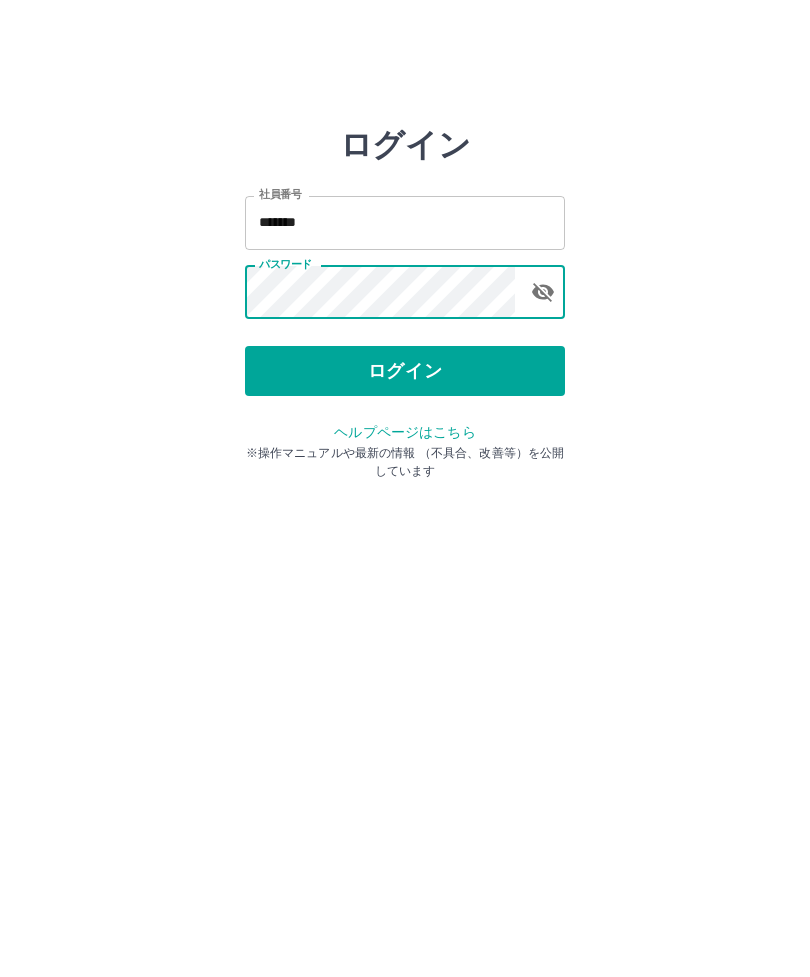 click on "ログイン" at bounding box center [405, 371] 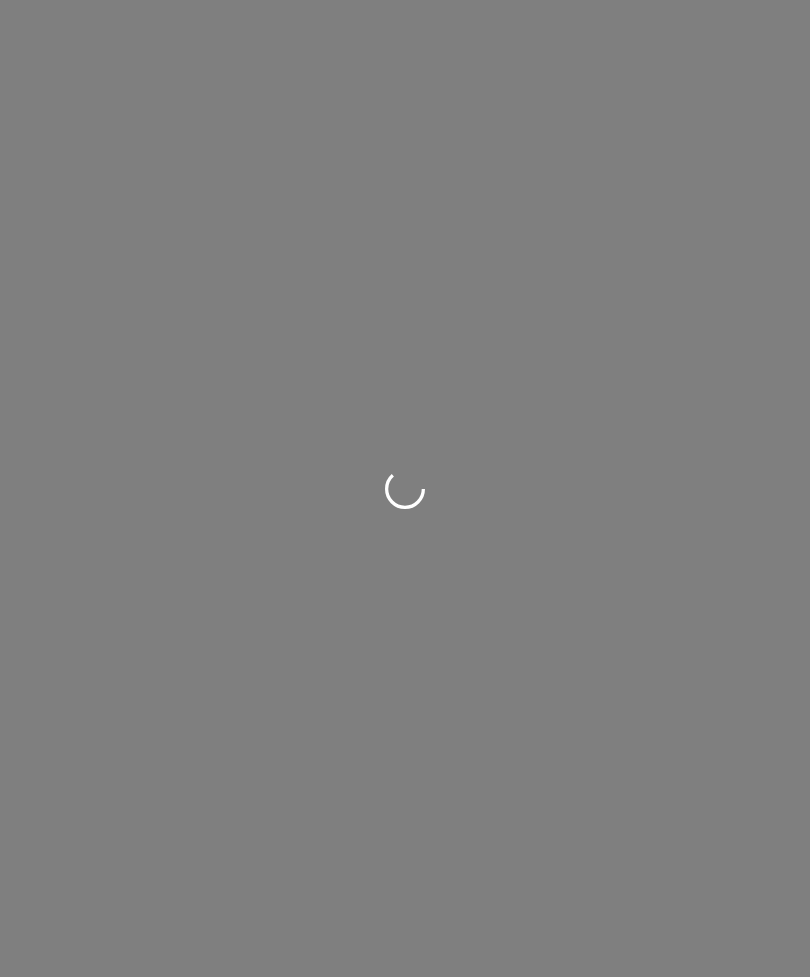 scroll, scrollTop: 0, scrollLeft: 0, axis: both 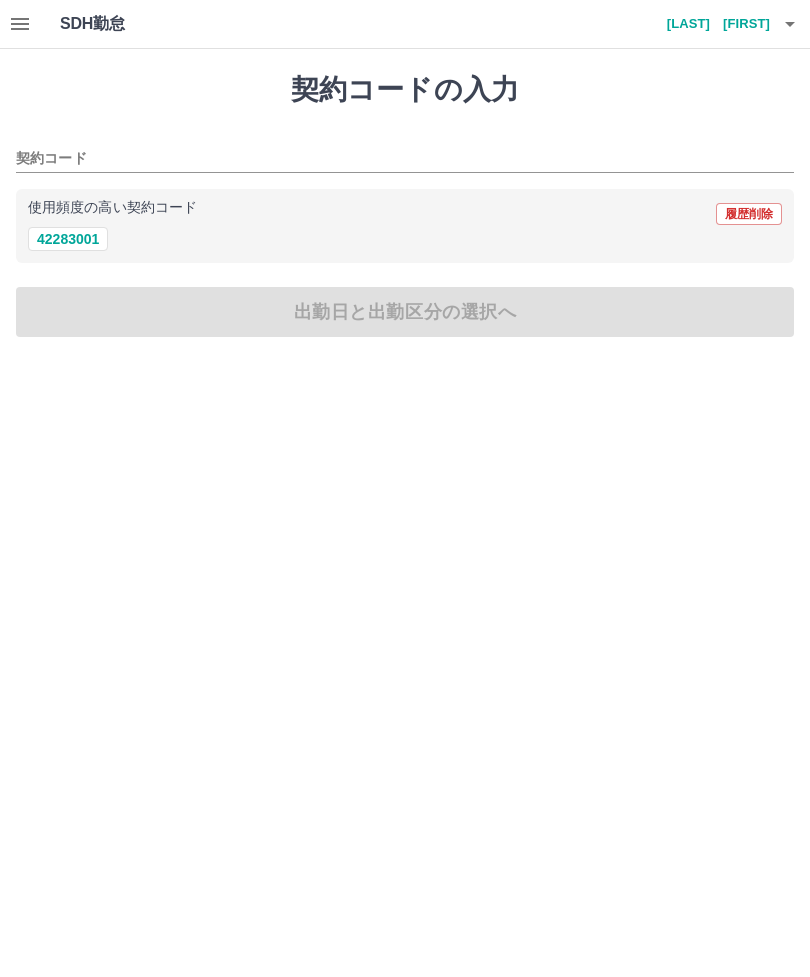 click on "42283001" at bounding box center (68, 239) 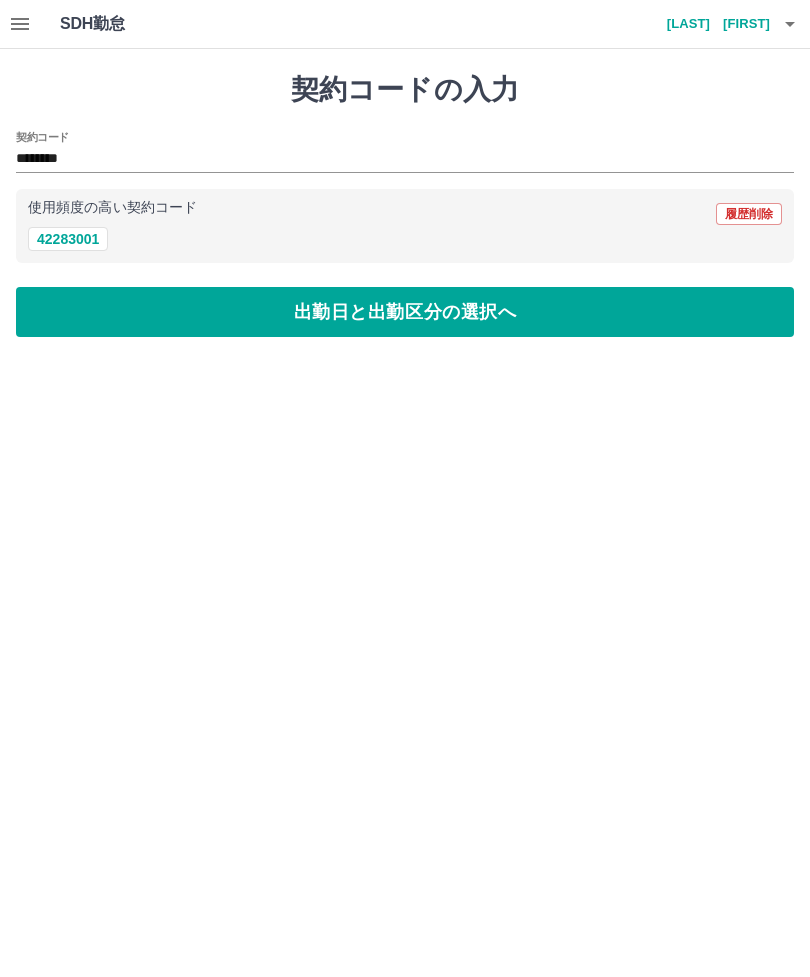 click on "出勤日と出勤区分の選択へ" at bounding box center [405, 312] 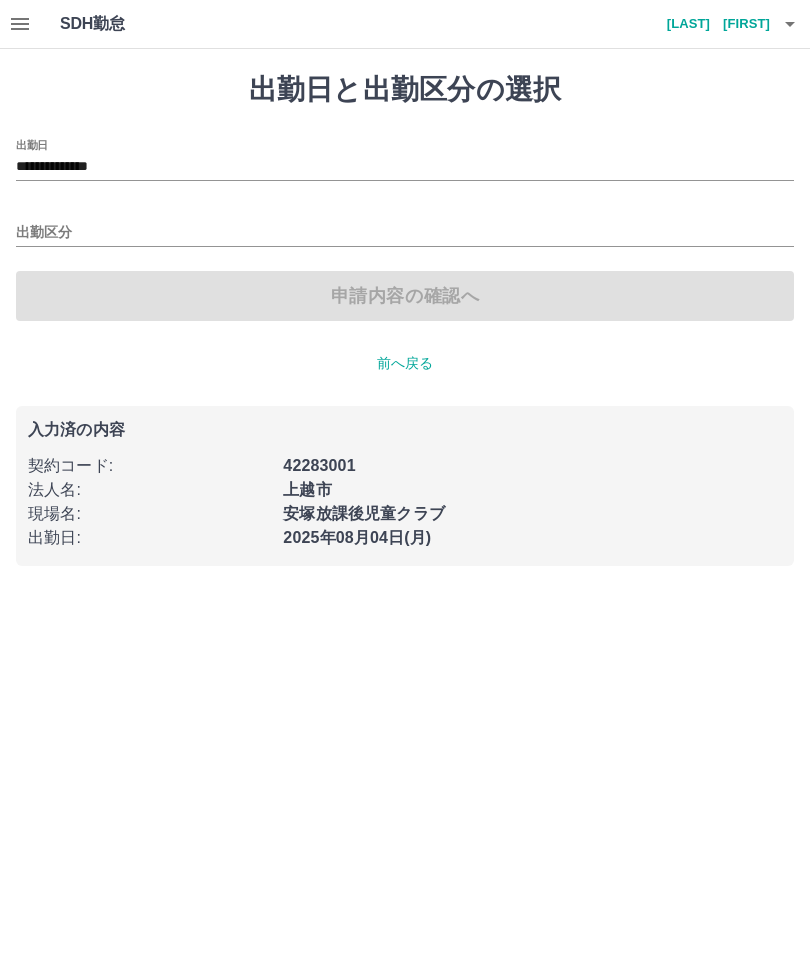 click on "出勤区分" at bounding box center (405, 226) 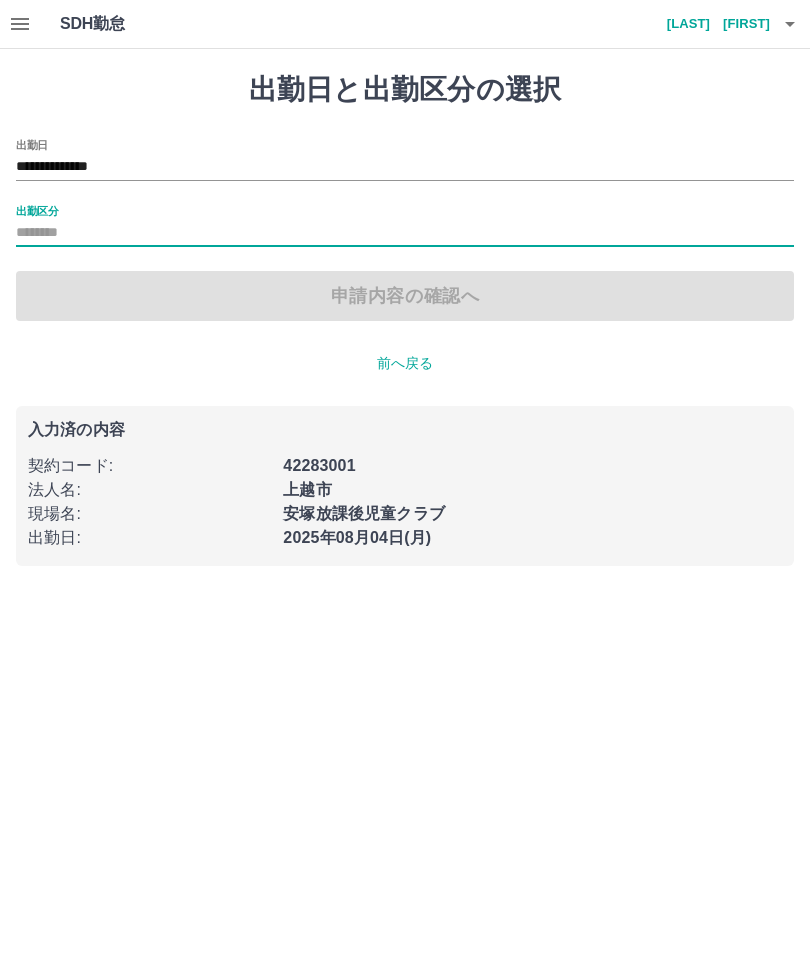 click on "出勤区分" at bounding box center (405, 233) 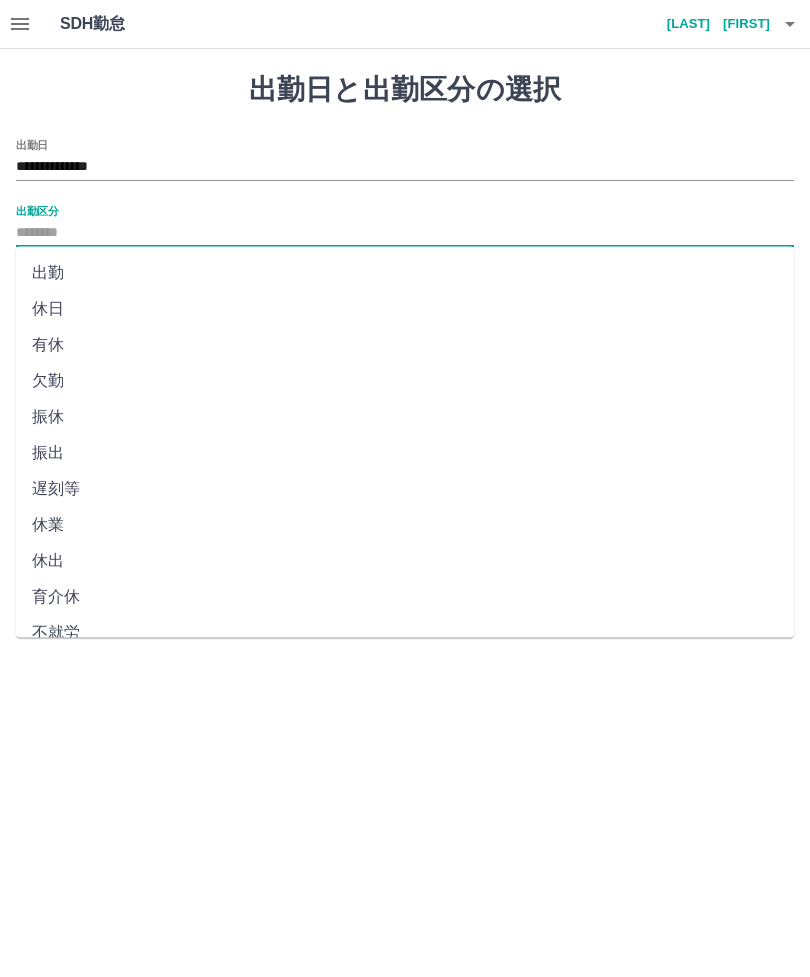 click on "出勤" at bounding box center [405, 273] 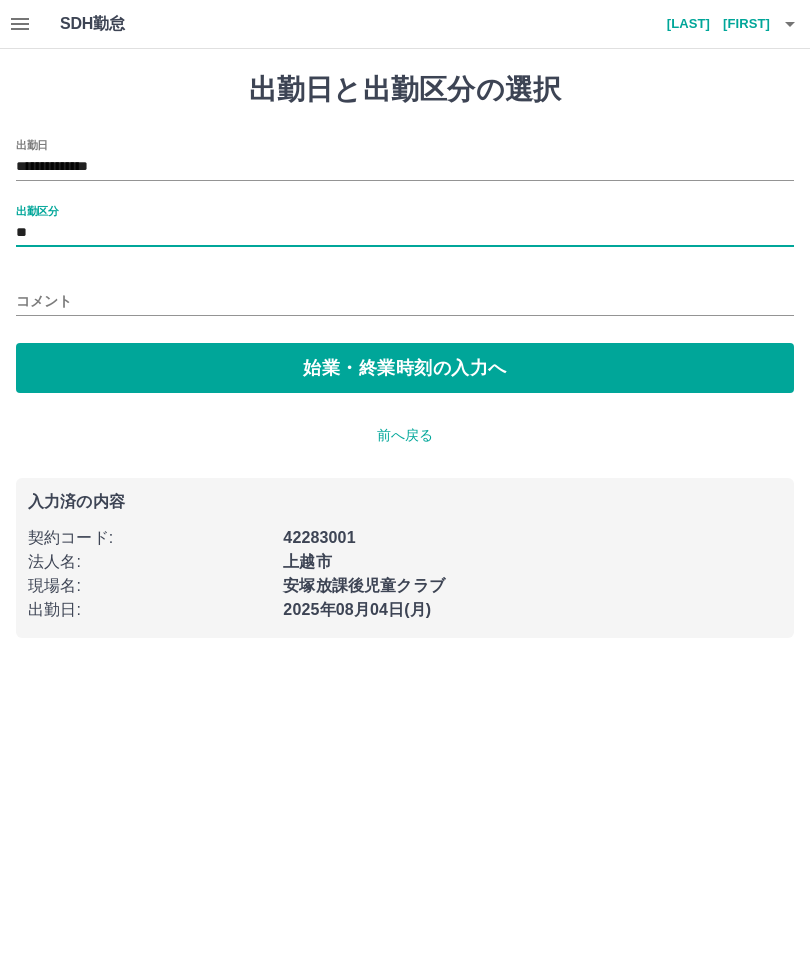 click on "始業・終業時刻の入力へ" at bounding box center [405, 368] 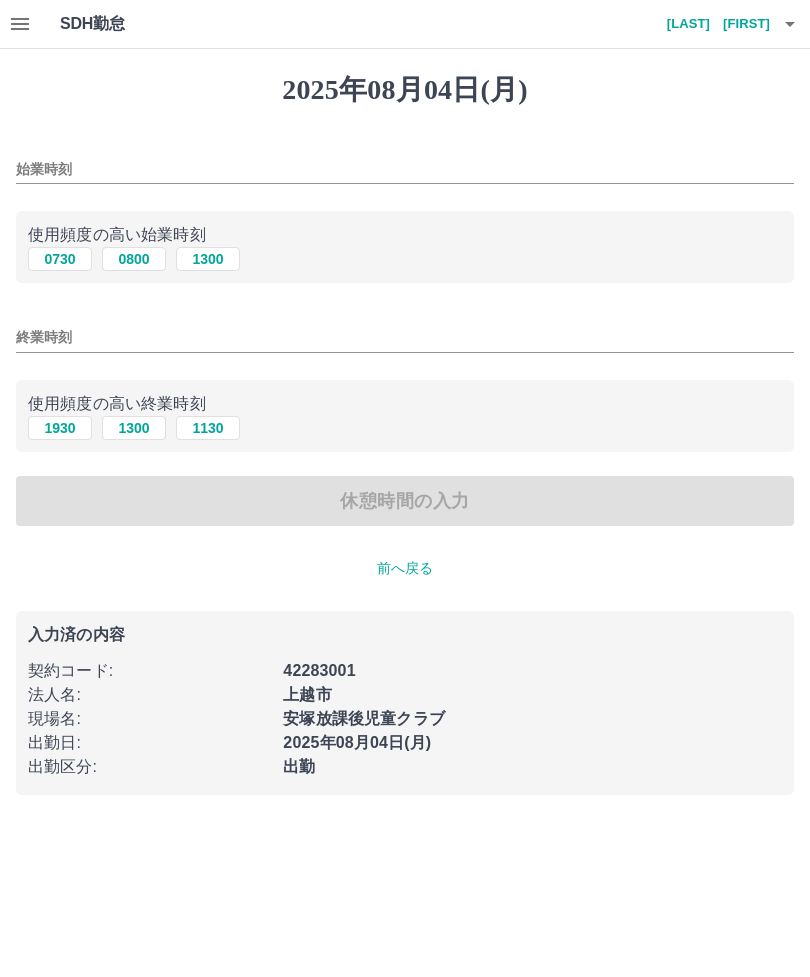 click on "1300" at bounding box center [208, 259] 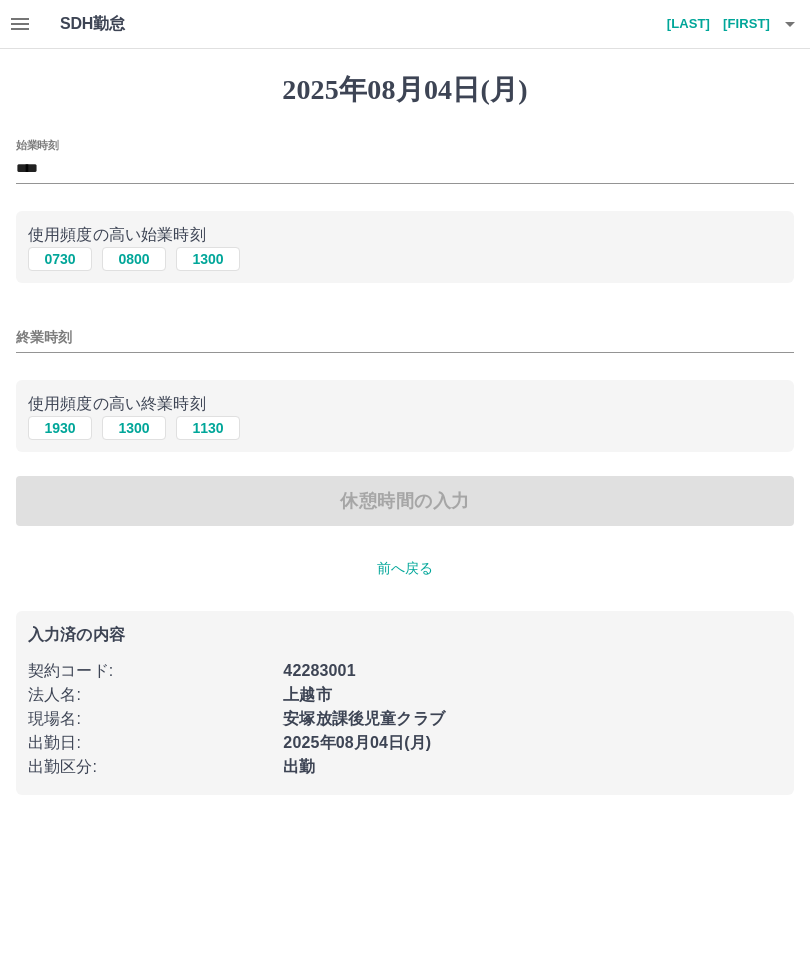 click on "終業時刻" at bounding box center [405, 337] 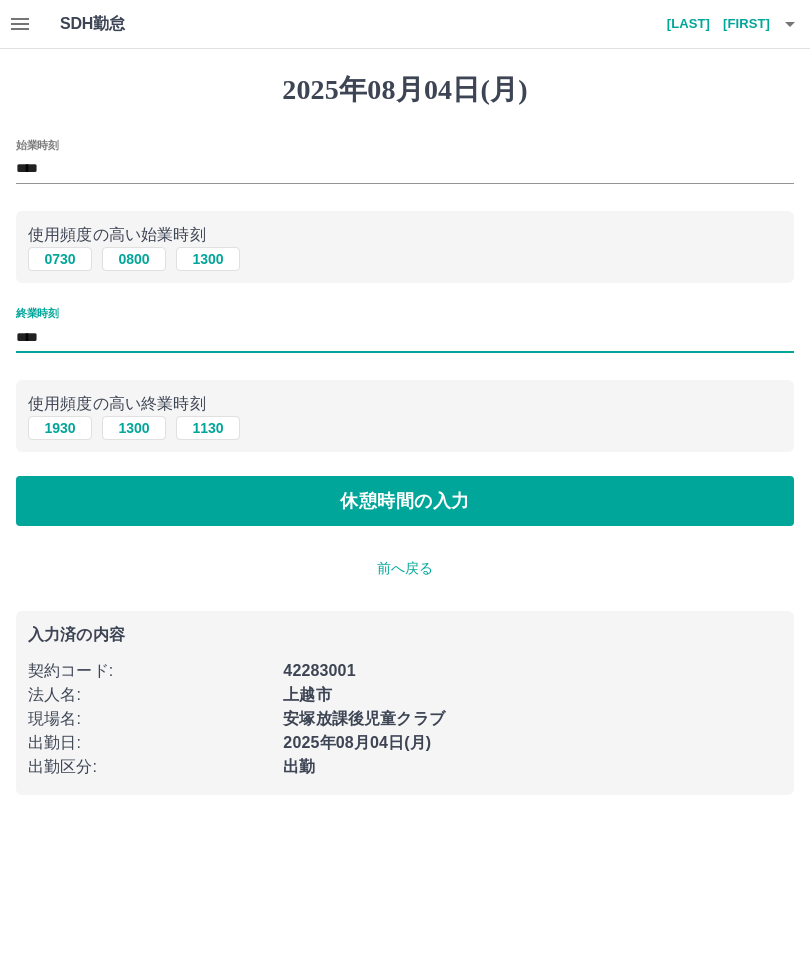 type on "****" 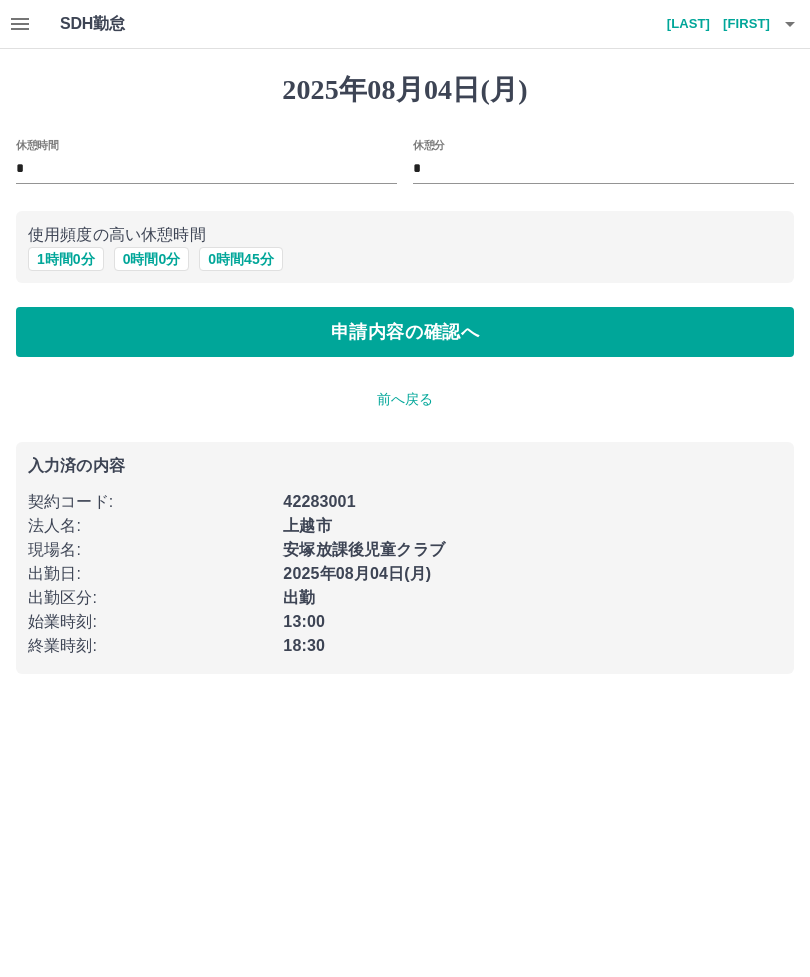 click on "0 時間 0 分" at bounding box center [152, 259] 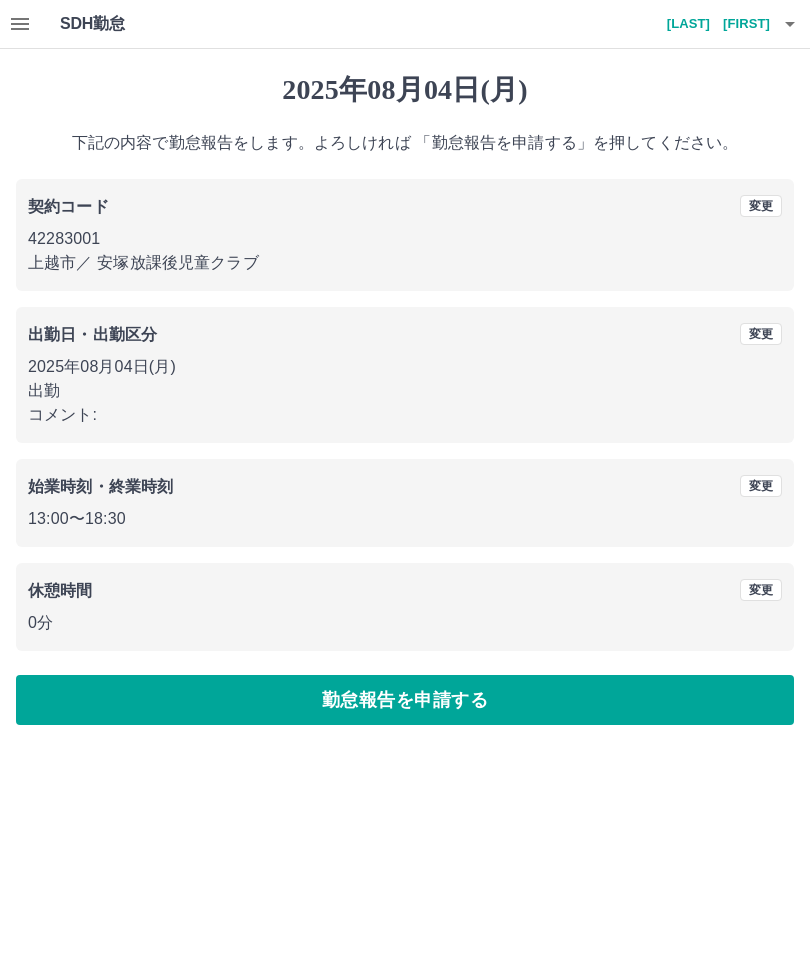click on "勤怠報告を申請する" at bounding box center [405, 700] 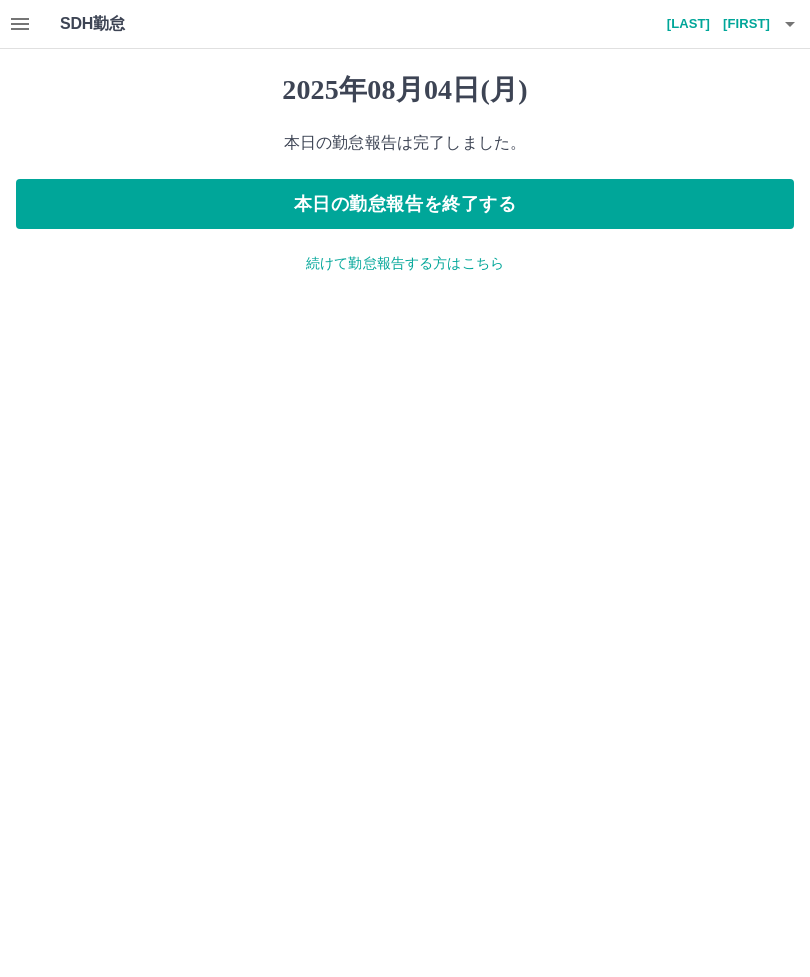 click on "本日の勤怠報告を終了する" at bounding box center [405, 204] 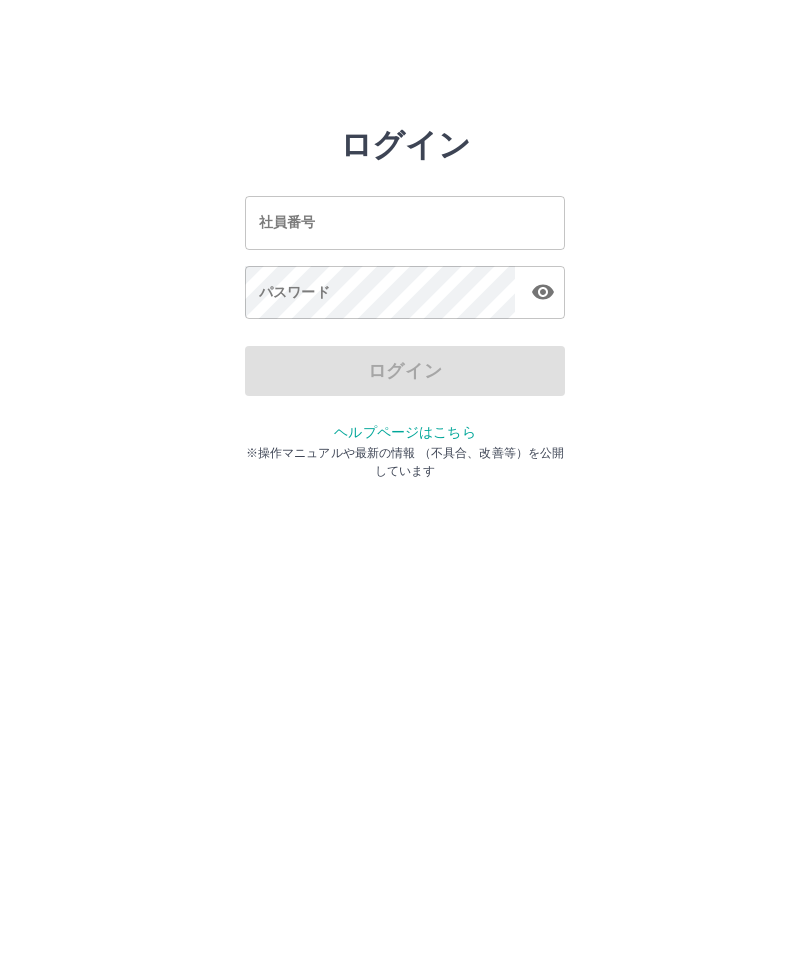 scroll, scrollTop: 0, scrollLeft: 0, axis: both 